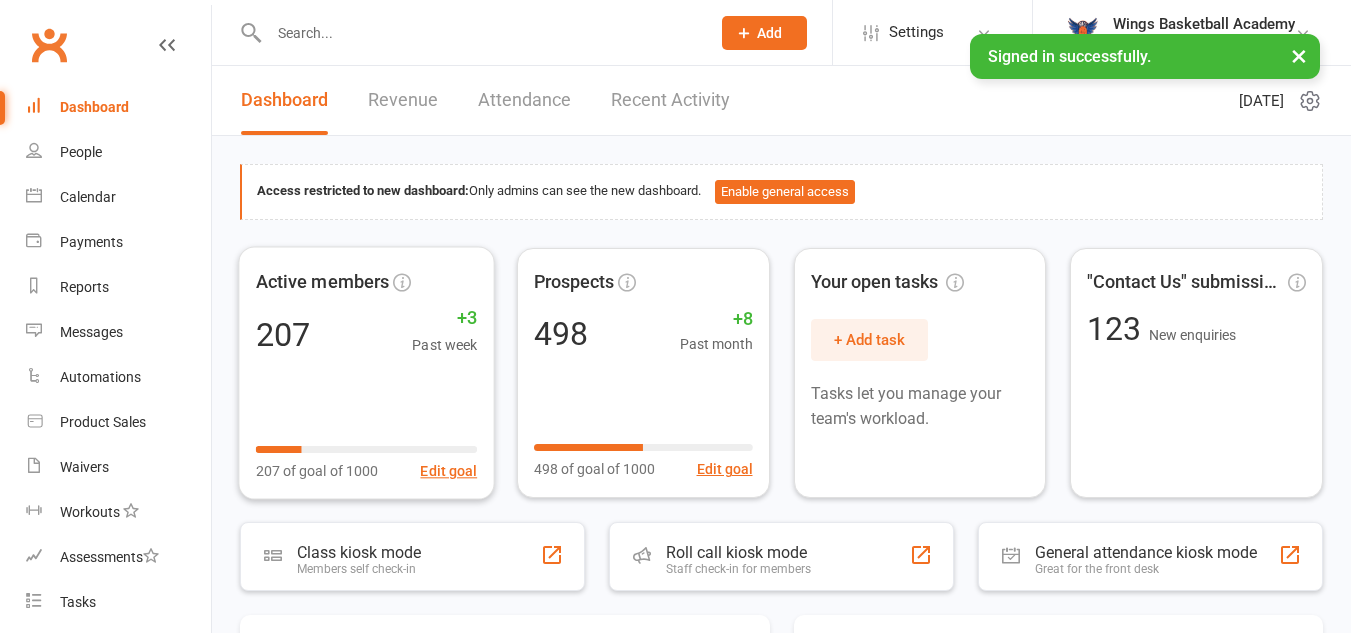 scroll, scrollTop: 0, scrollLeft: 0, axis: both 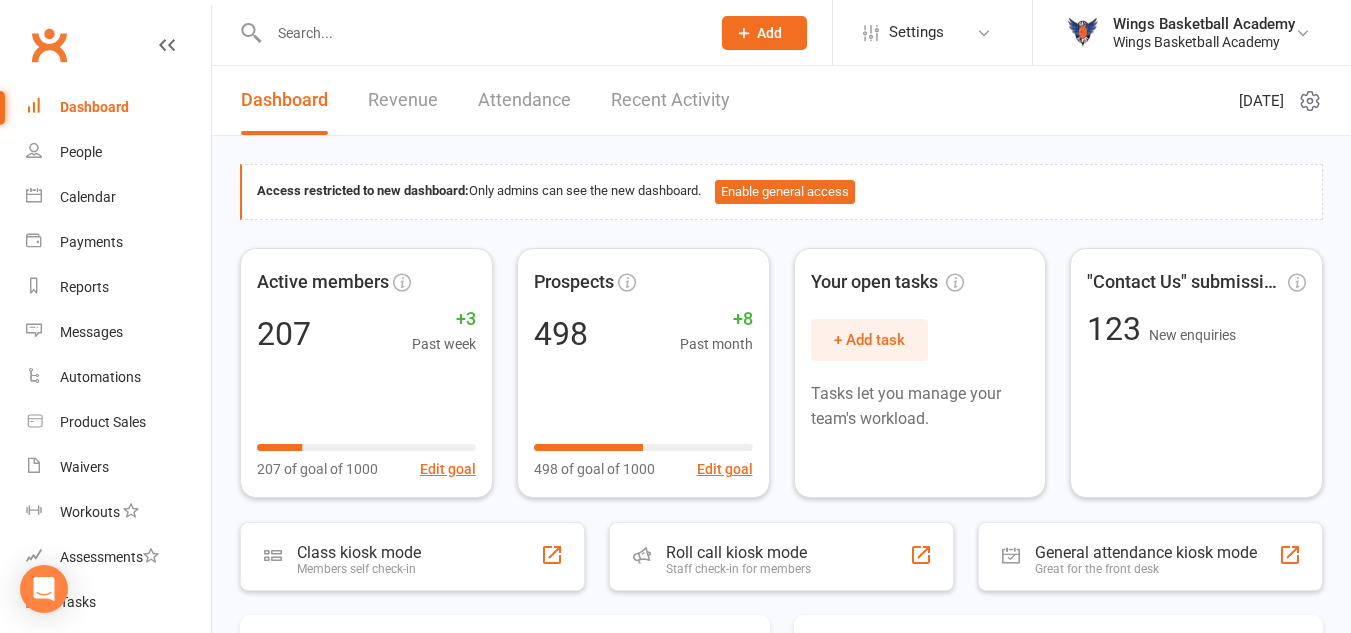 click at bounding box center [479, 33] 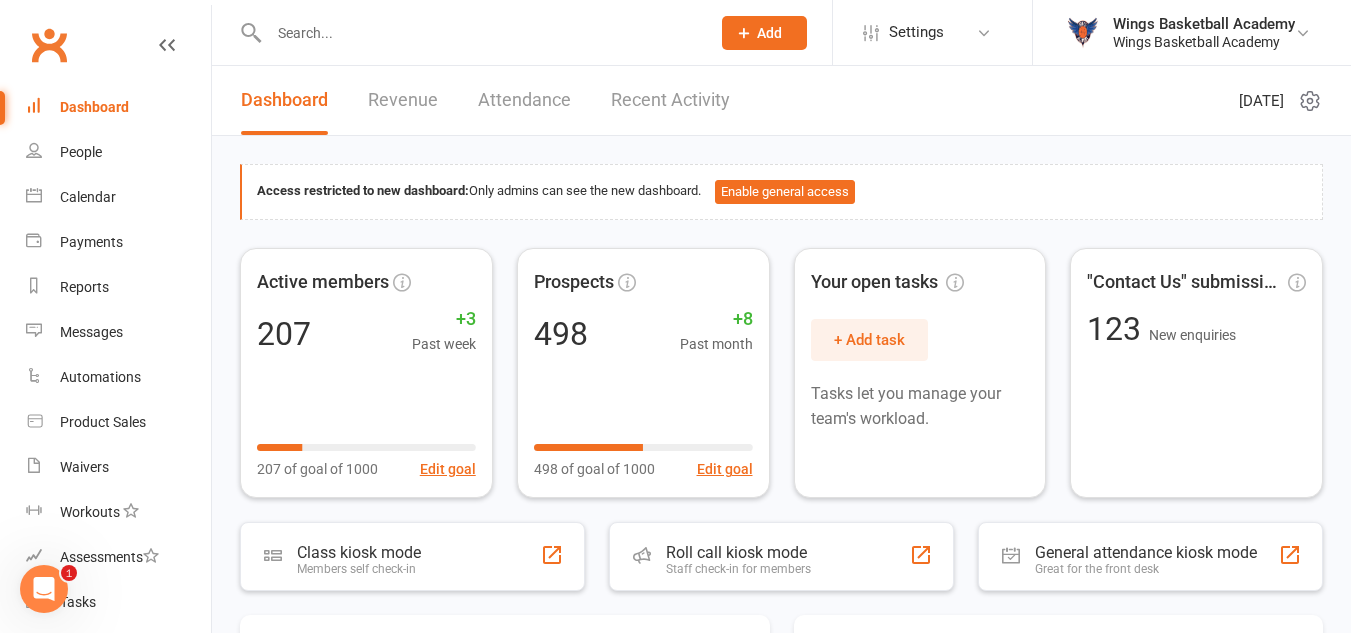 scroll, scrollTop: 0, scrollLeft: 0, axis: both 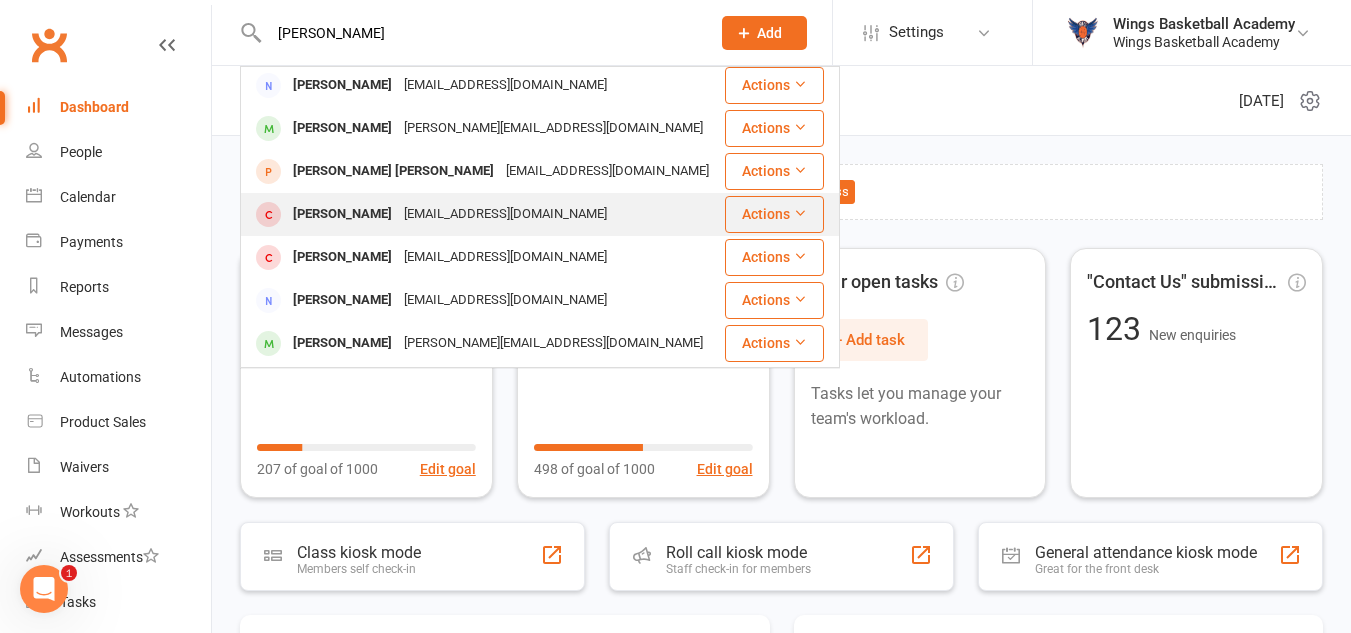 type on "david" 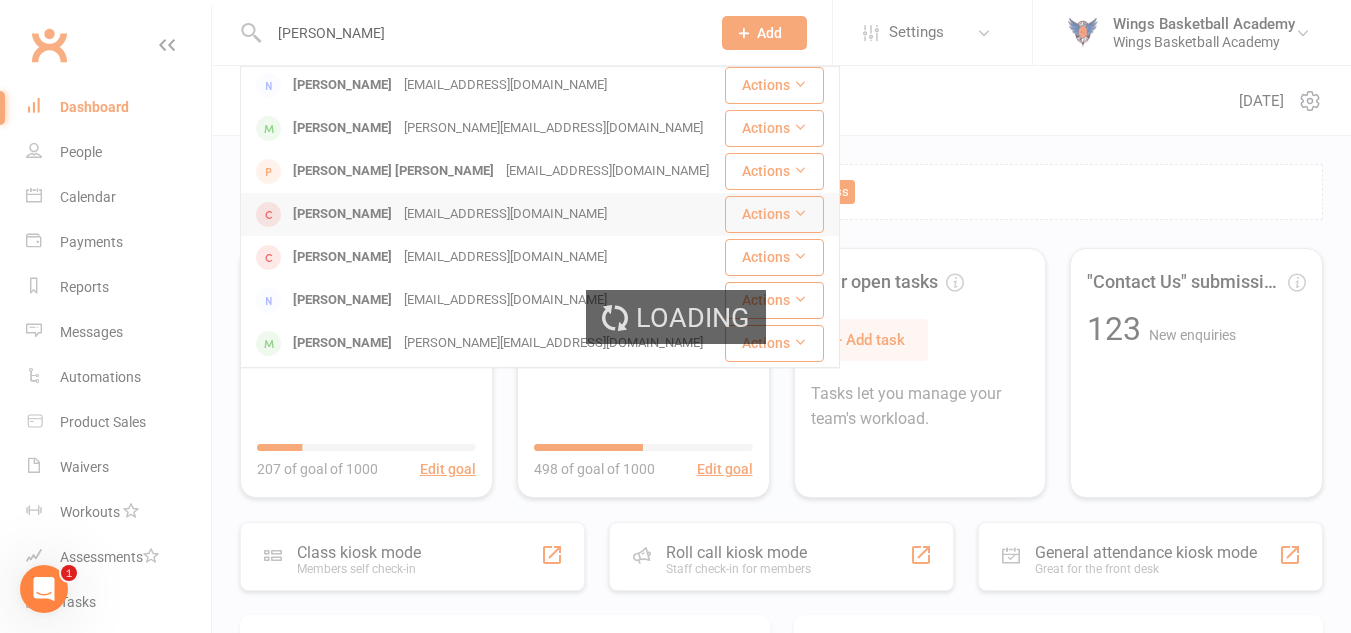 type 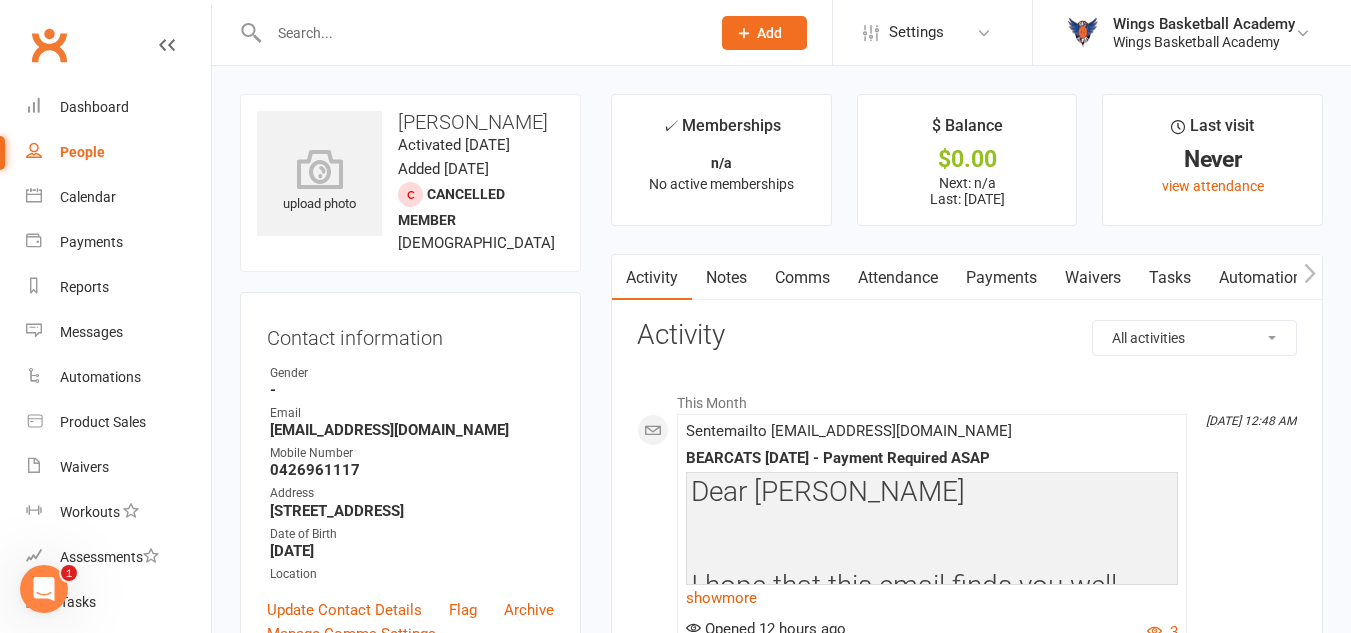 drag, startPoint x: 458, startPoint y: 148, endPoint x: 401, endPoint y: 123, distance: 62.241467 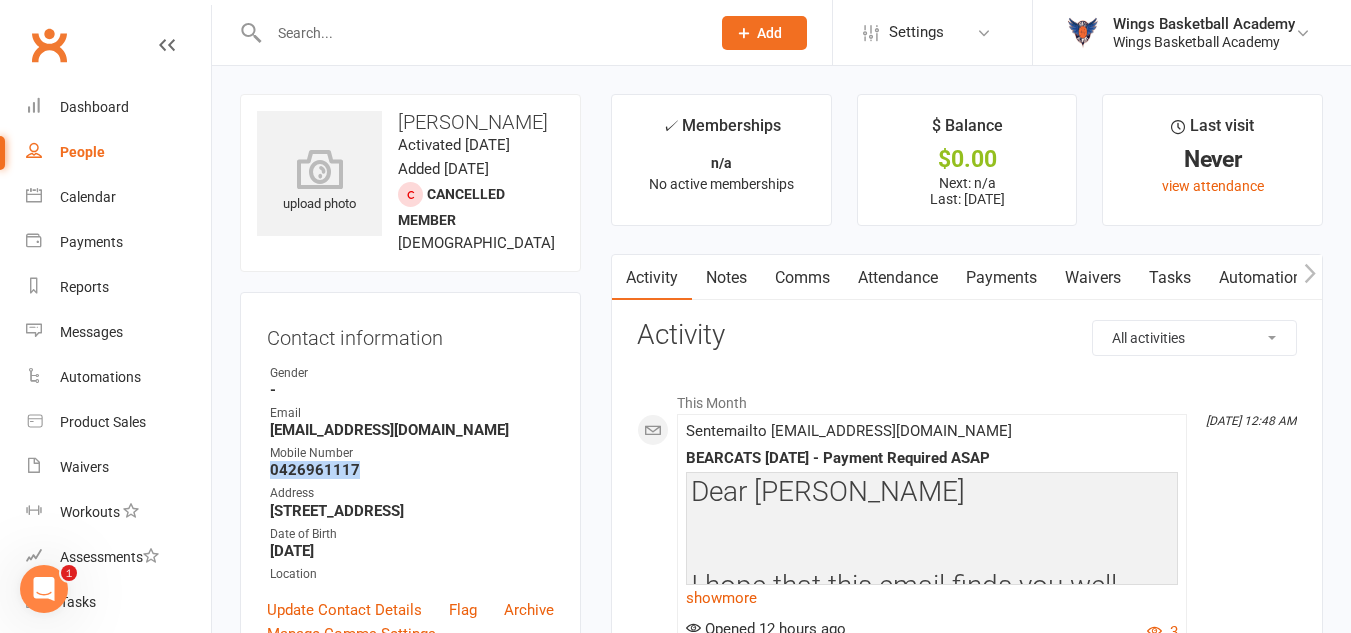 drag, startPoint x: 358, startPoint y: 490, endPoint x: 270, endPoint y: 490, distance: 88 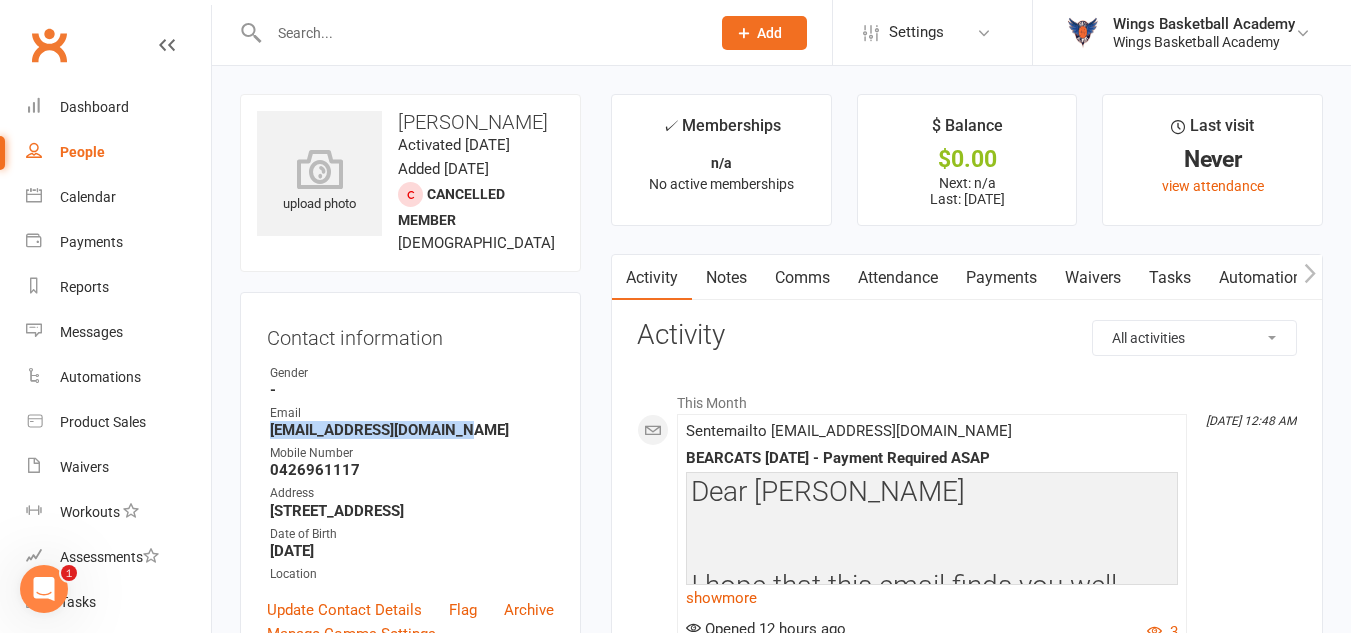 drag, startPoint x: 478, startPoint y: 452, endPoint x: 273, endPoint y: 450, distance: 205.00975 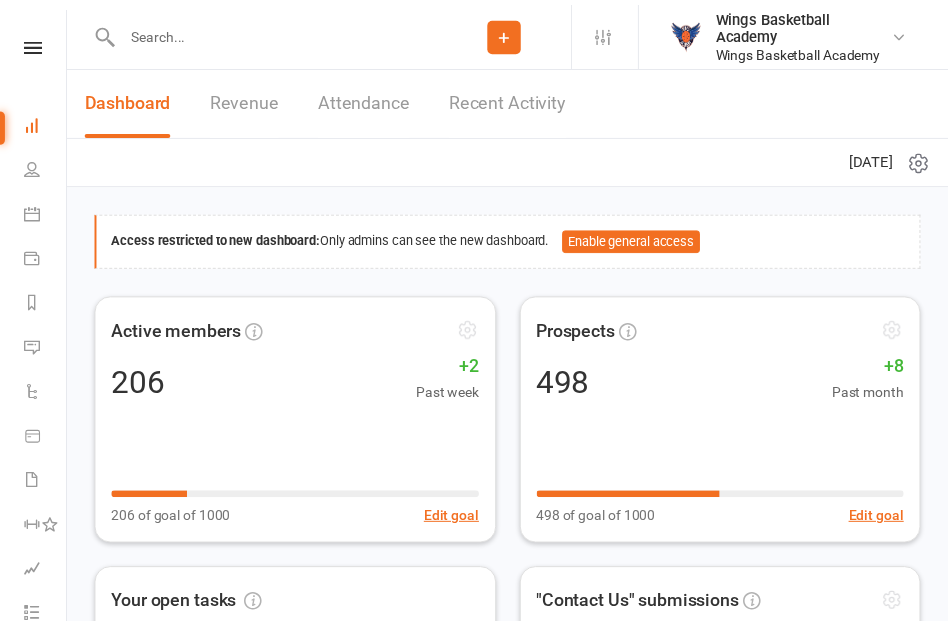 scroll, scrollTop: 0, scrollLeft: 0, axis: both 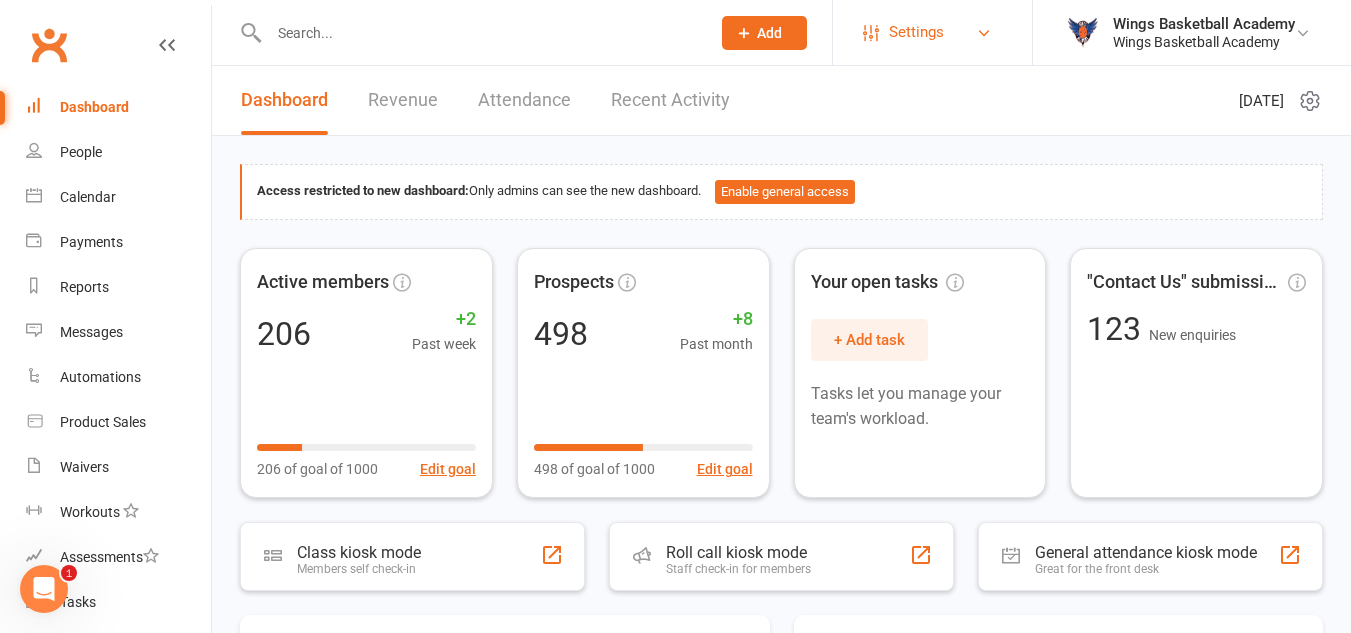 click on "Settings" at bounding box center [916, 32] 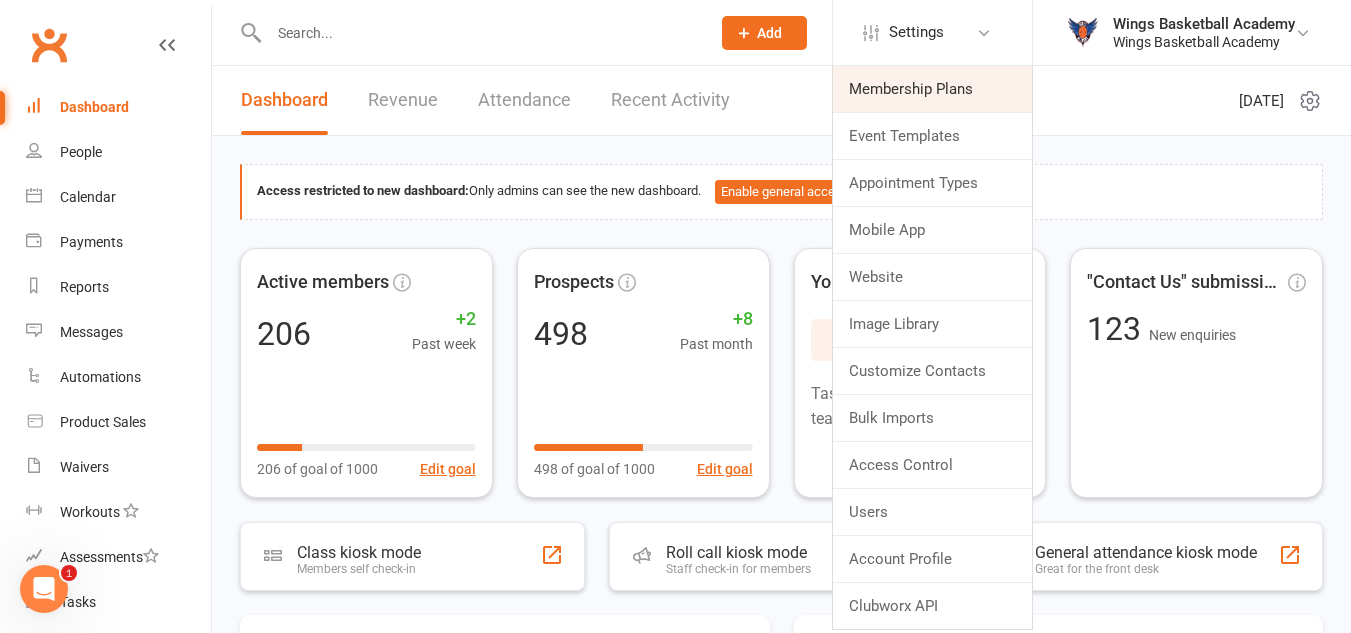 click on "Membership Plans" at bounding box center [932, 89] 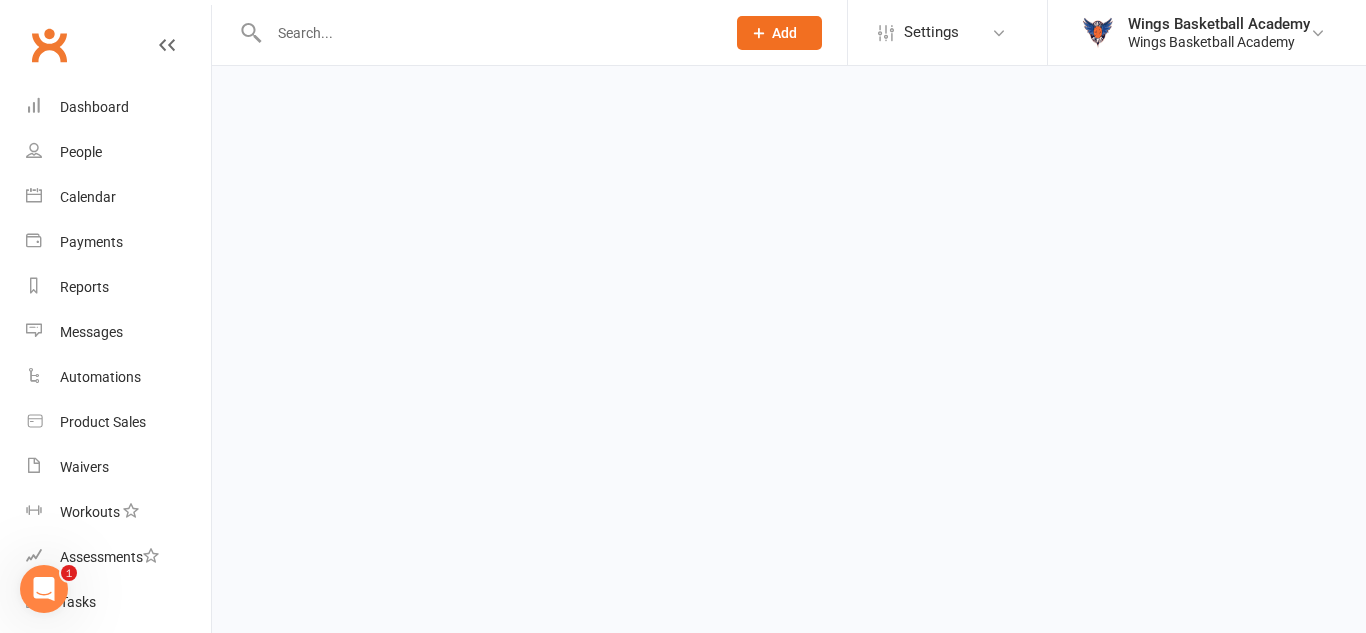 select on "100" 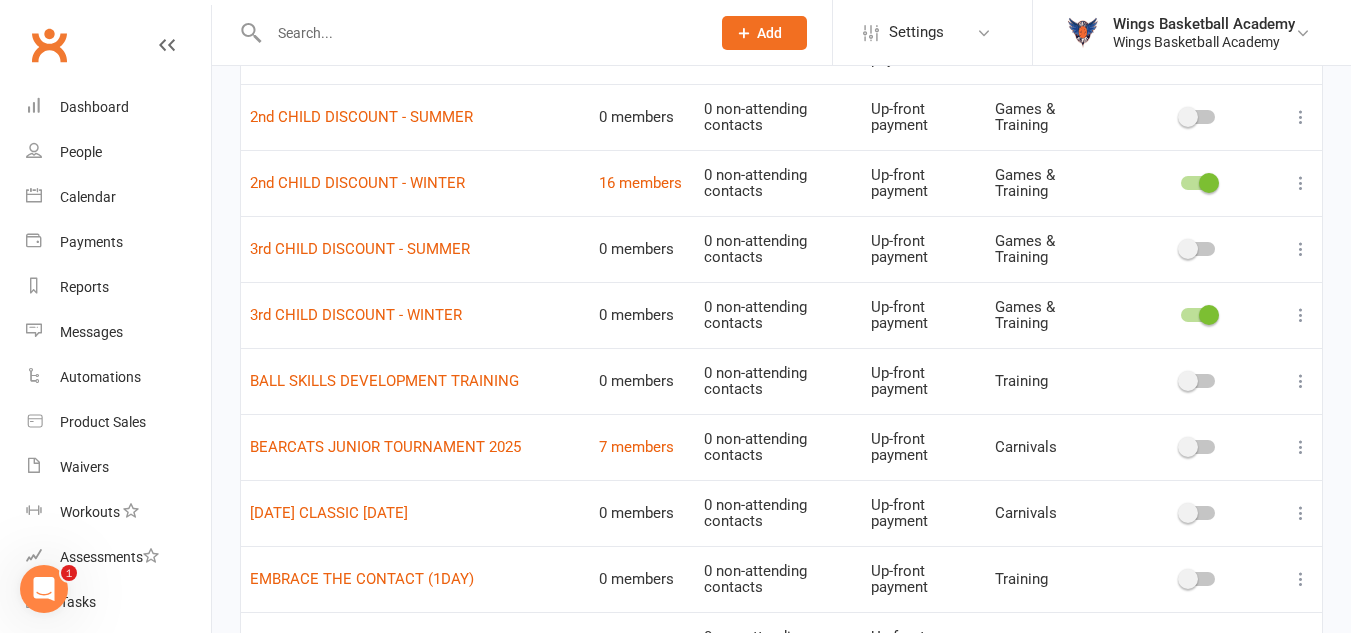 scroll, scrollTop: 300, scrollLeft: 0, axis: vertical 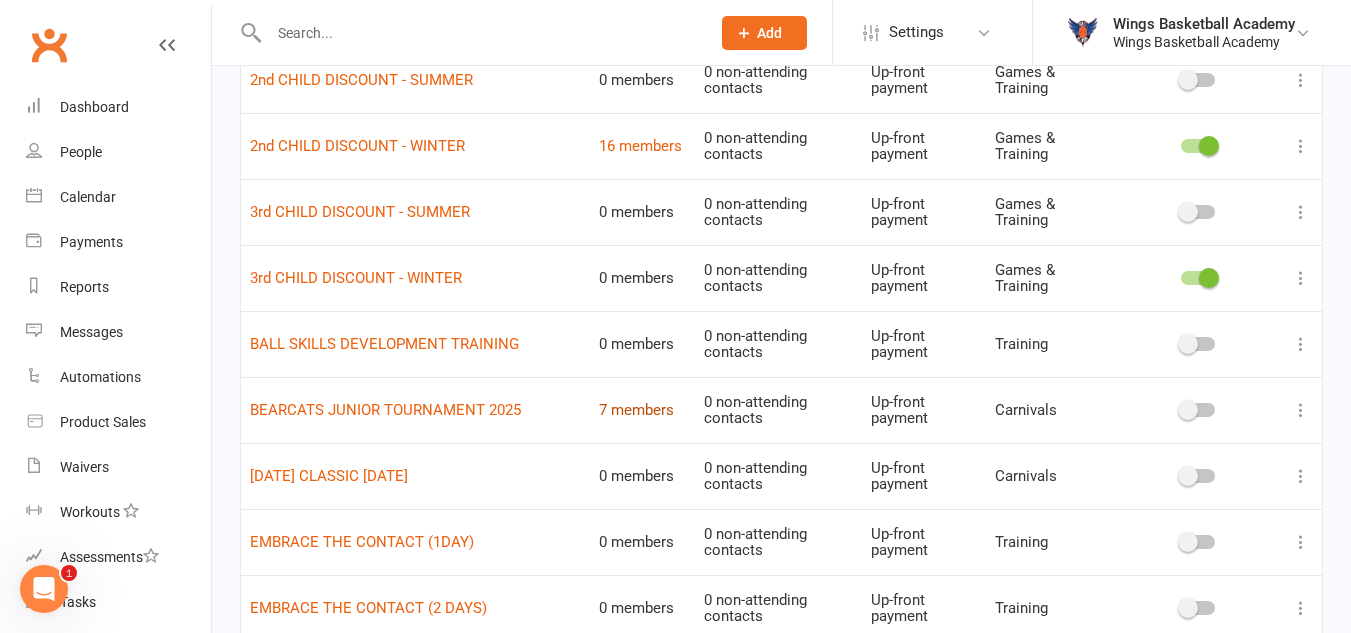 click on "7 members" at bounding box center [636, 410] 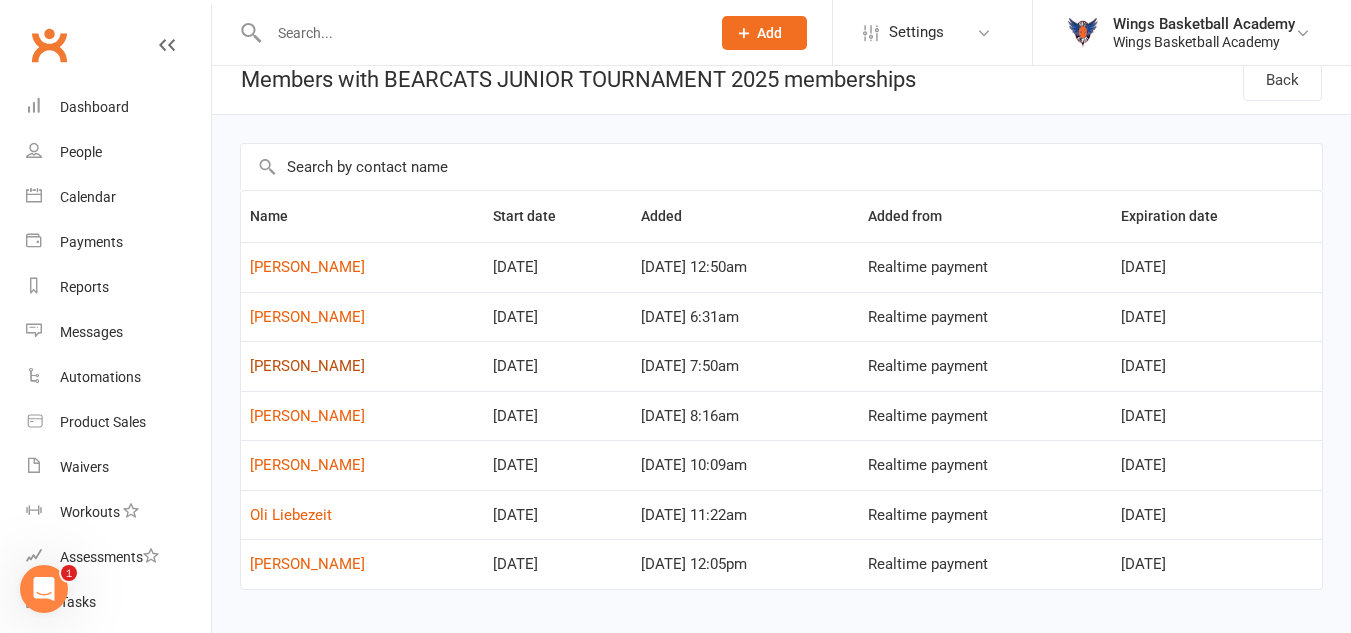 scroll, scrollTop: 0, scrollLeft: 0, axis: both 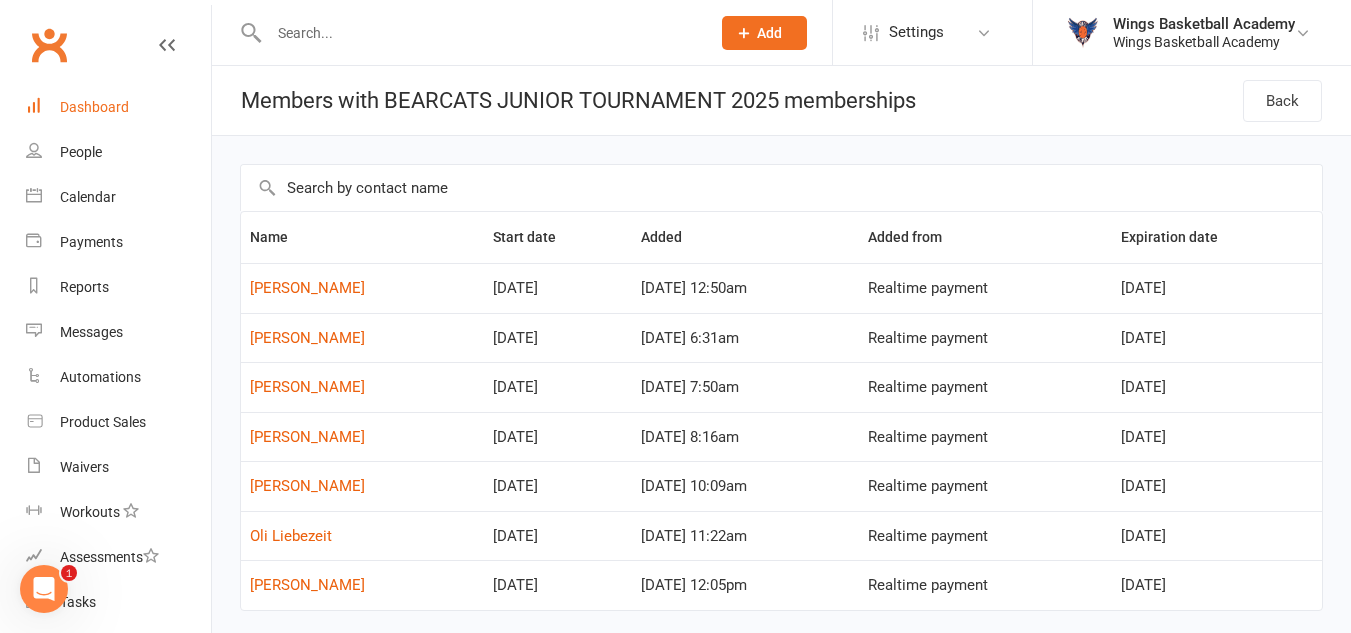 click on "Dashboard" at bounding box center (94, 107) 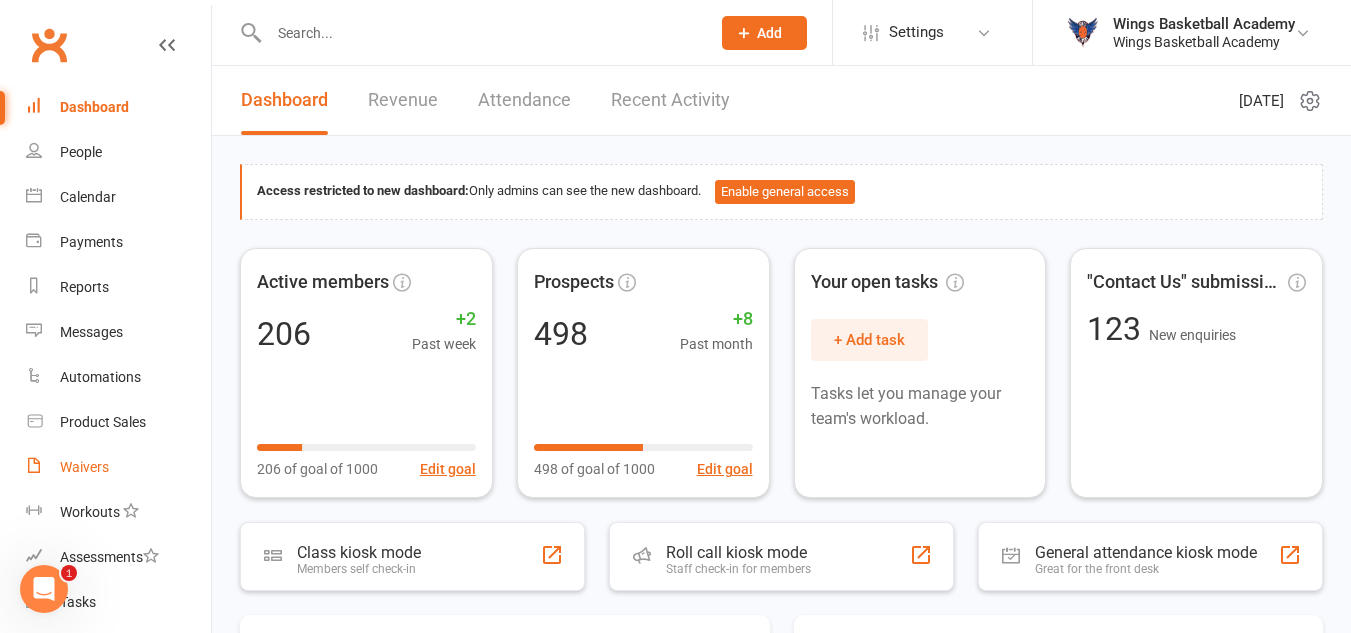 click on "Waivers" at bounding box center [84, 467] 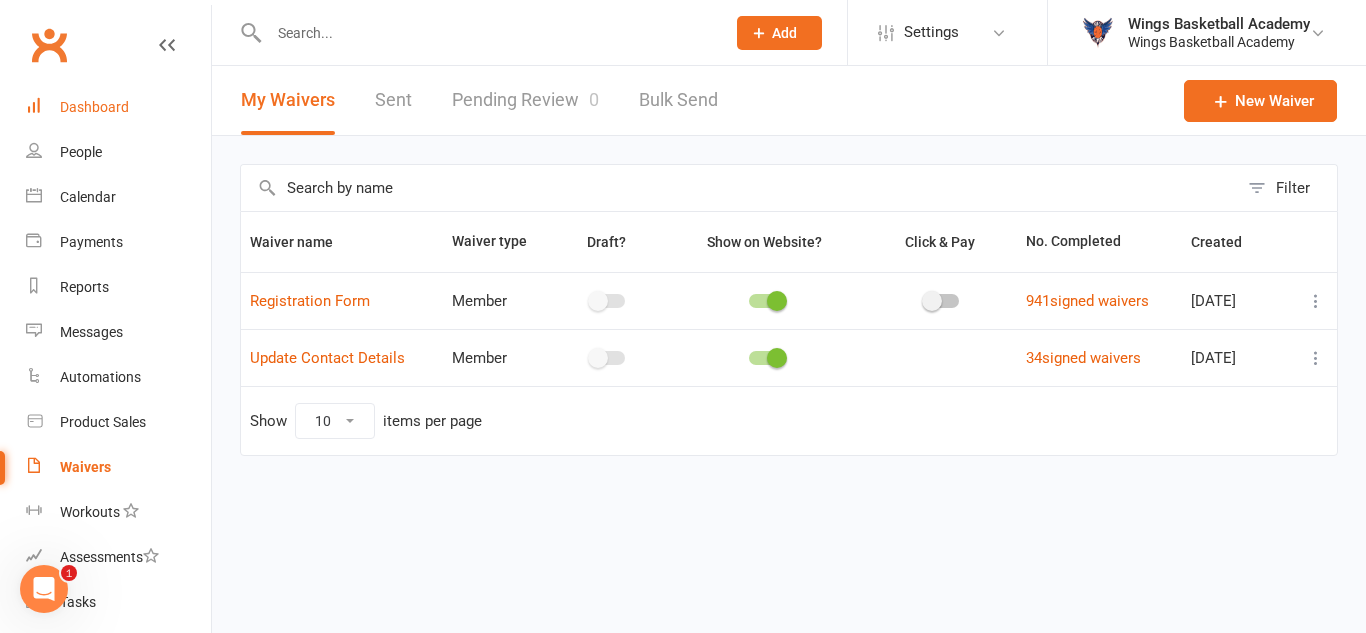 click on "Dashboard" at bounding box center (118, 107) 